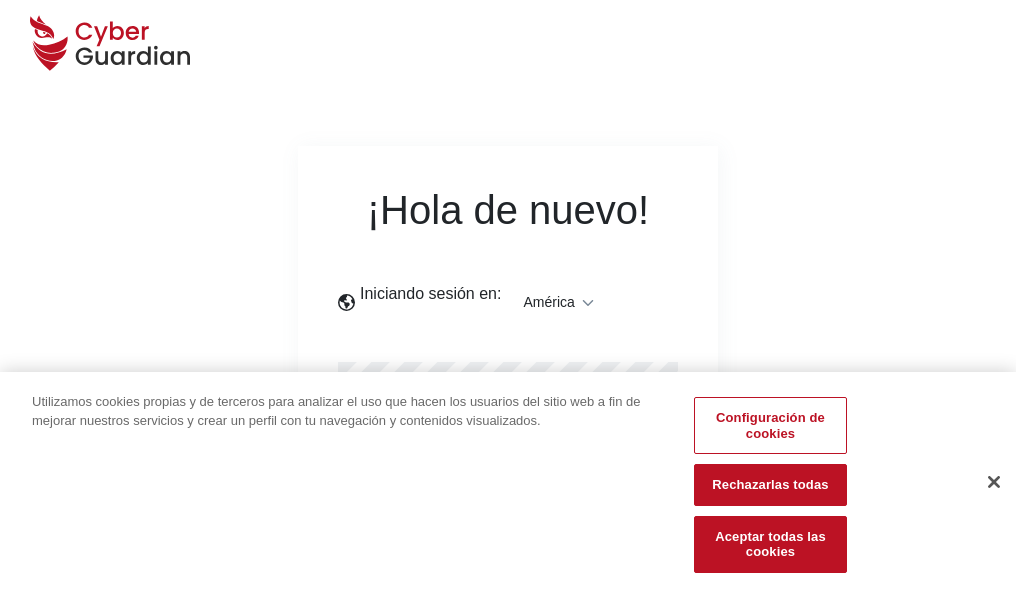 scroll, scrollTop: 0, scrollLeft: 0, axis: both 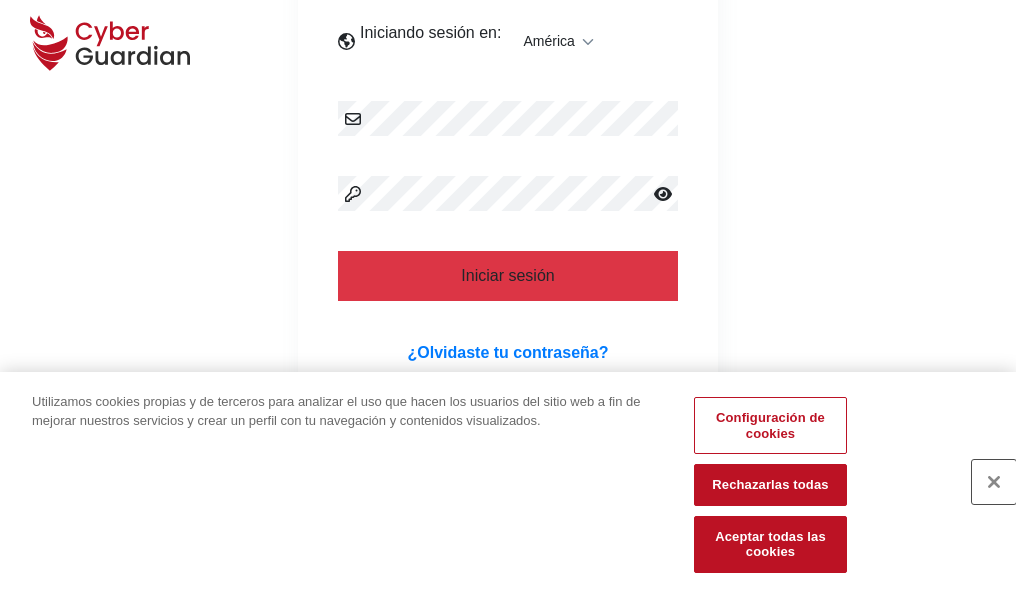 click at bounding box center [994, 482] 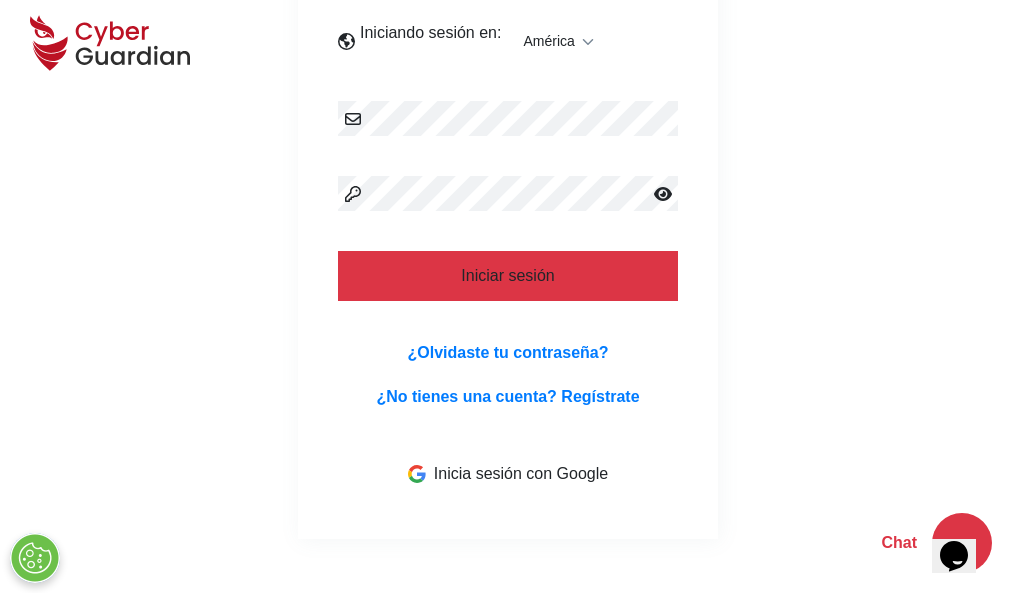 scroll, scrollTop: 454, scrollLeft: 0, axis: vertical 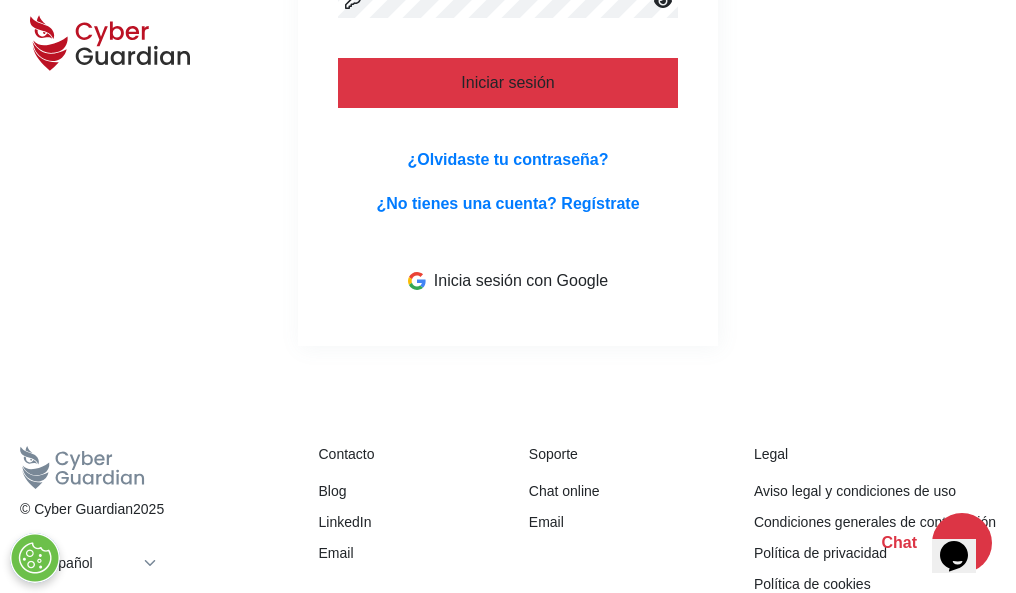 type 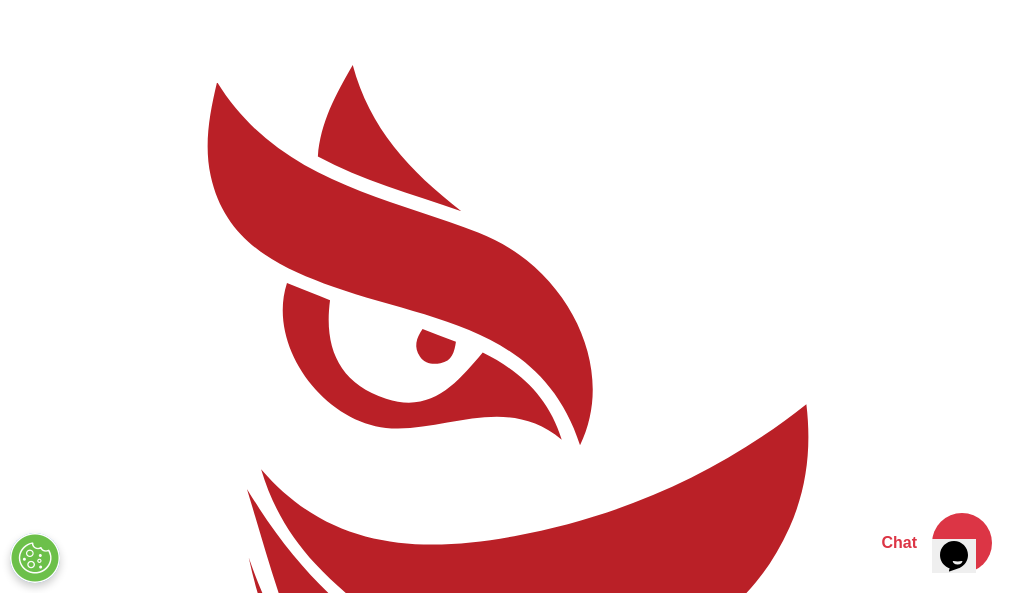 scroll, scrollTop: 0, scrollLeft: 0, axis: both 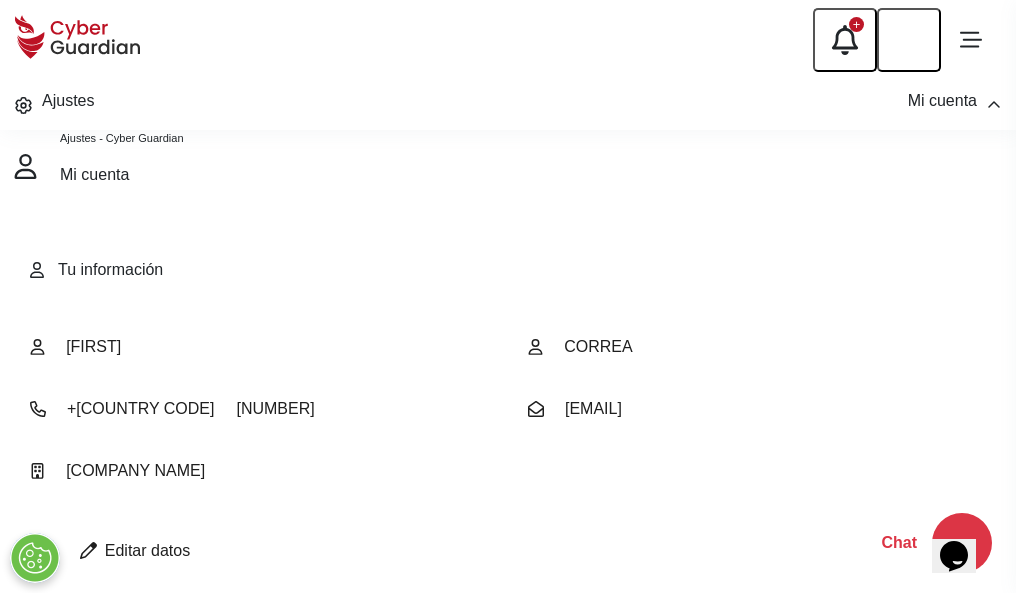 click at bounding box center (88, 550) 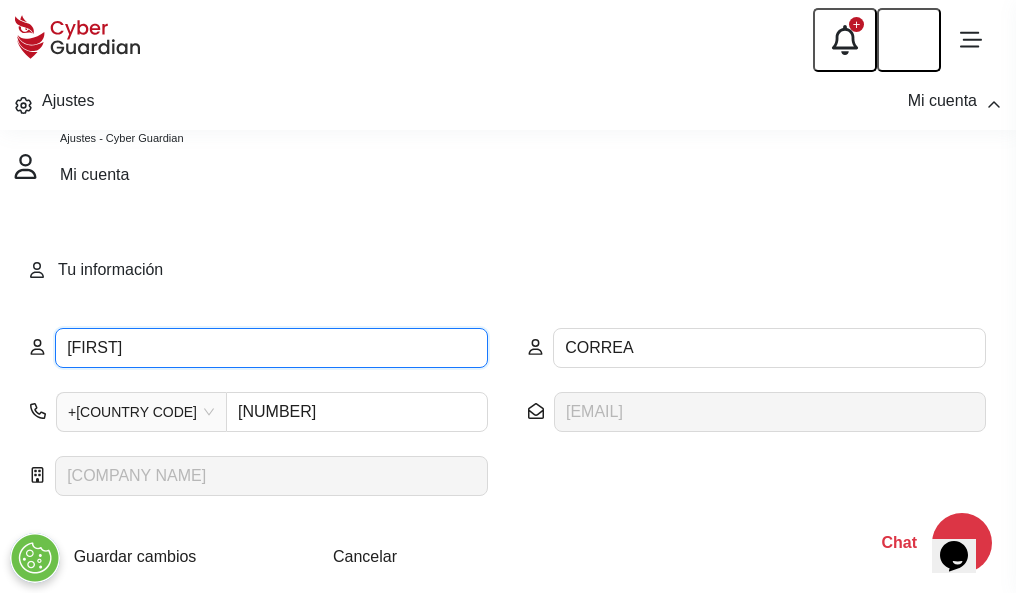 click on "ILEANA" at bounding box center [271, 348] 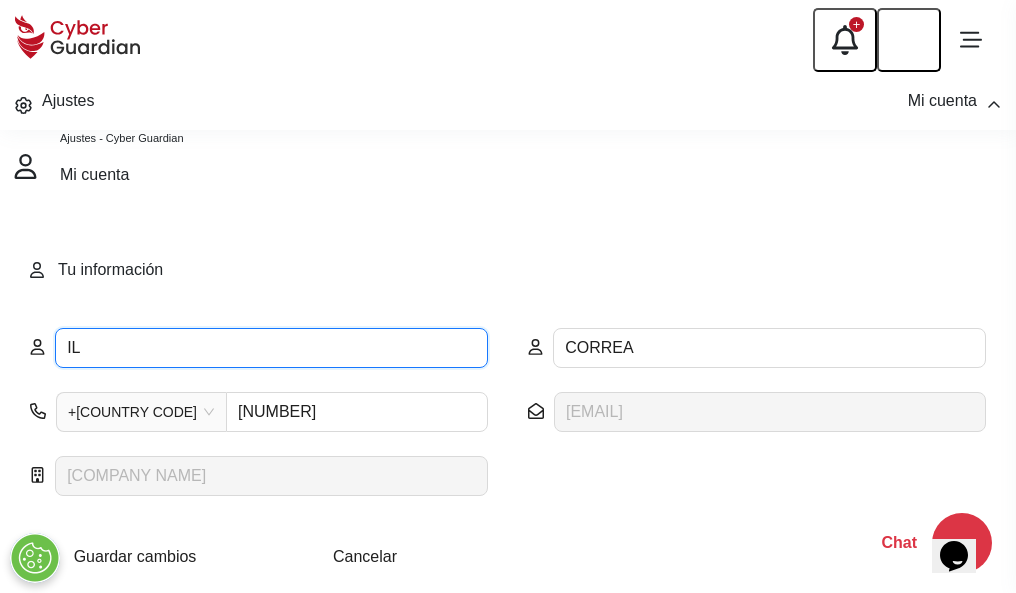 type on "I" 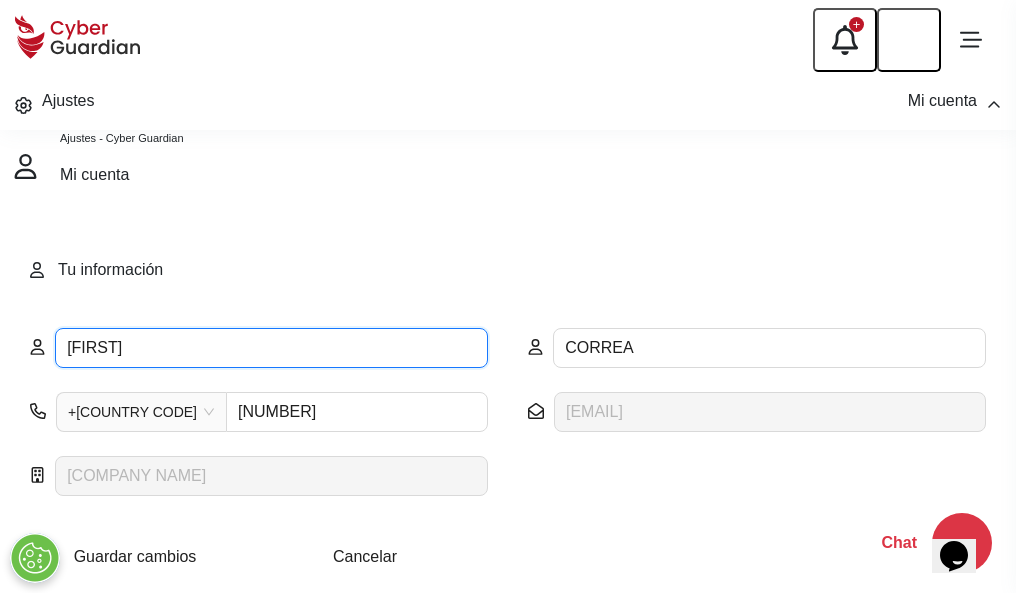 type on "Ambrosio" 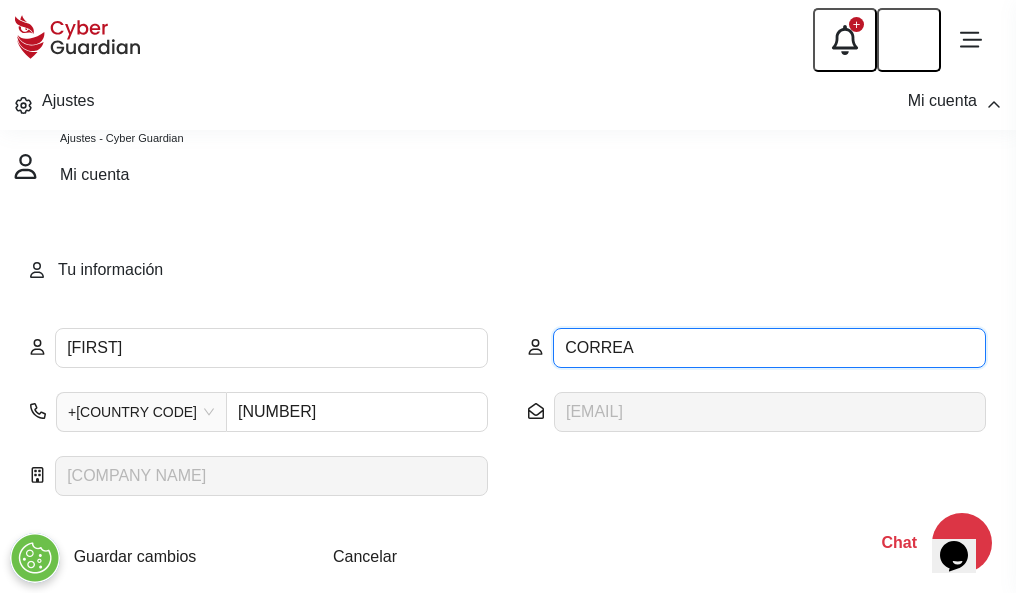 click on "CORREA" at bounding box center [769, 348] 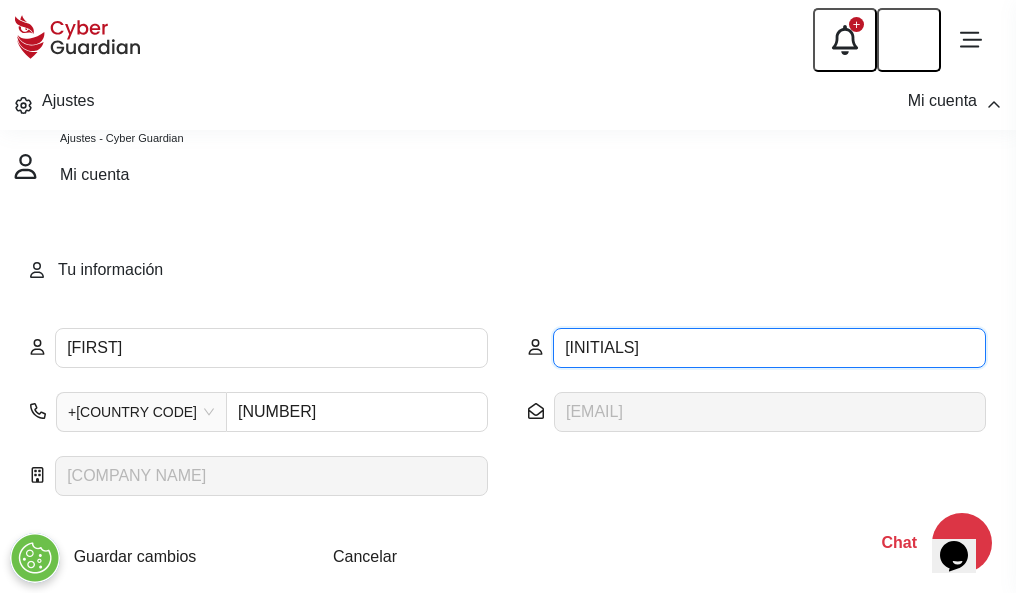 type on "C" 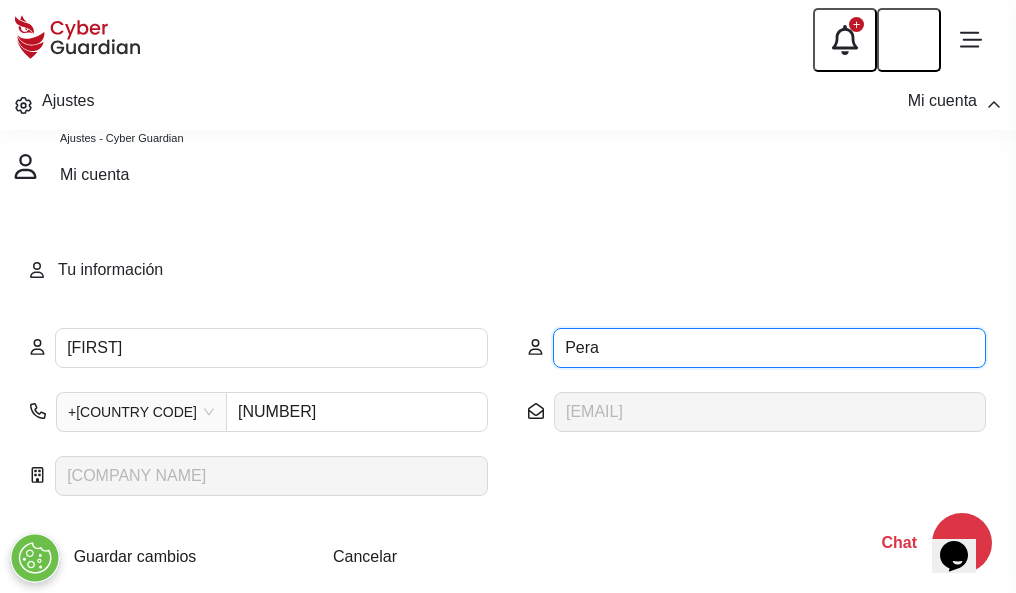 type on "Pera" 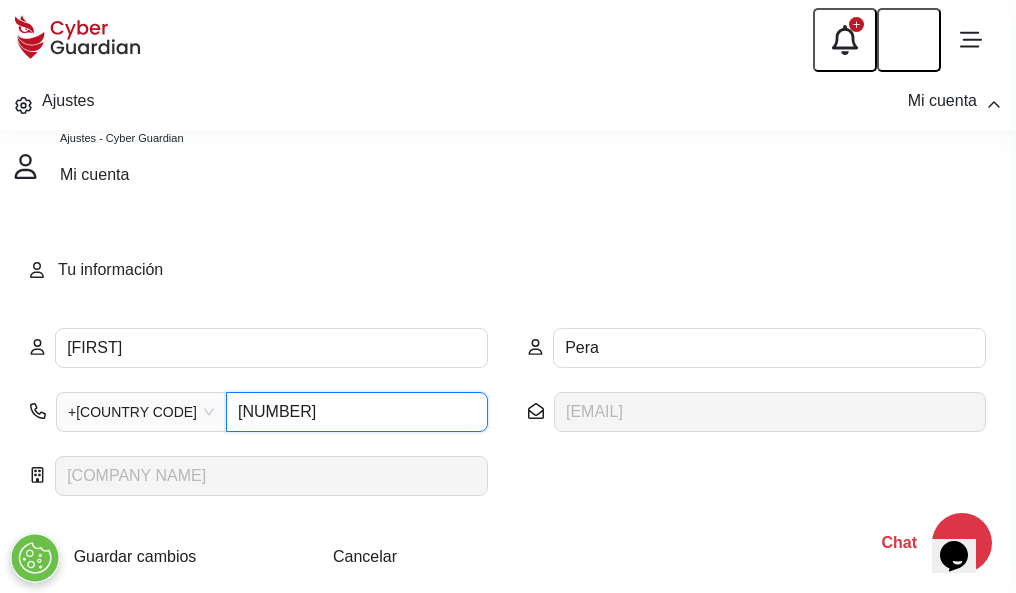 click on "1164055377" at bounding box center (357, 412) 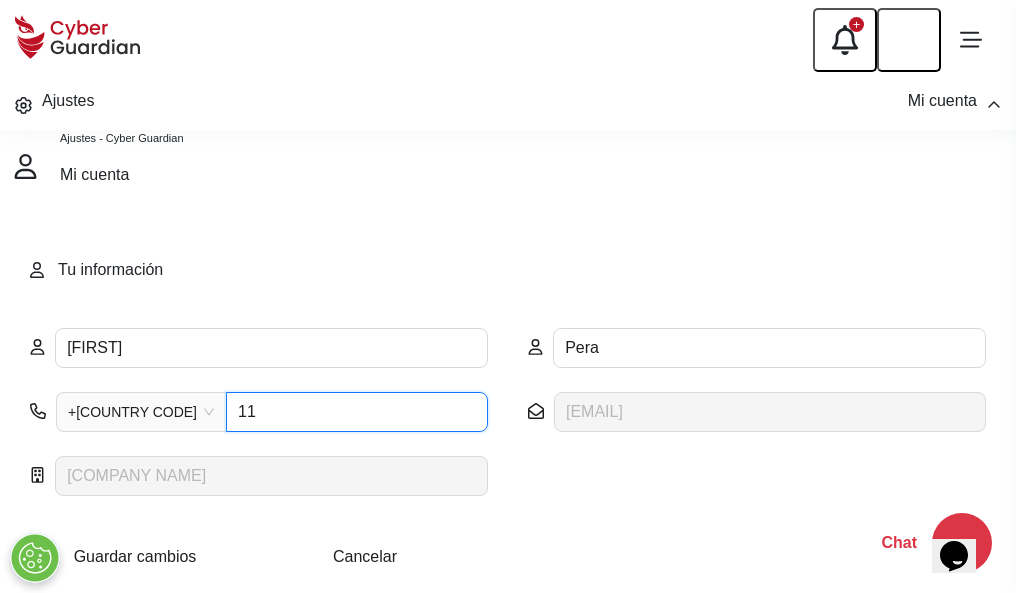 type on "1" 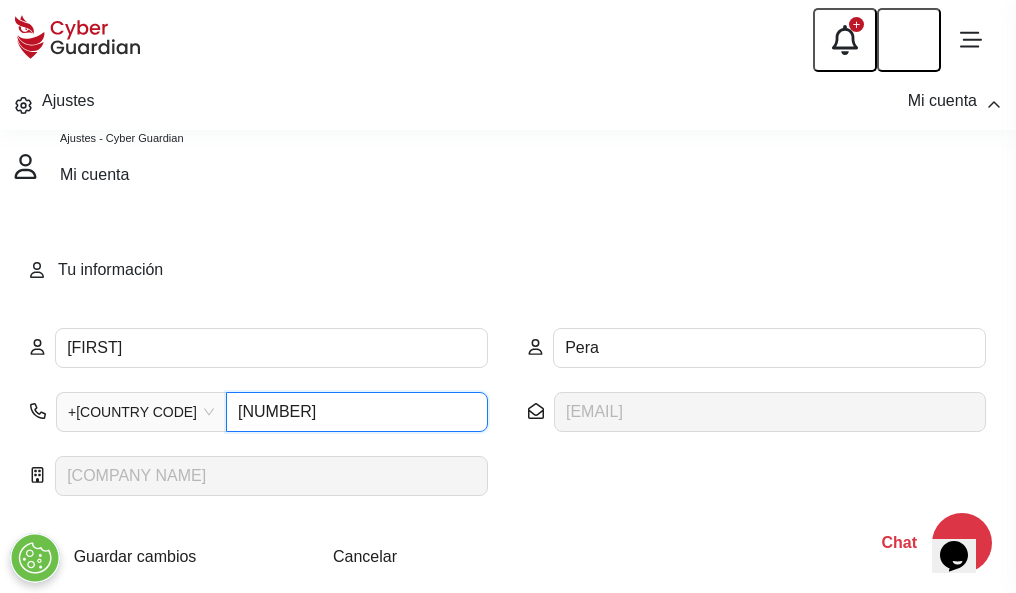 type on "4747139277" 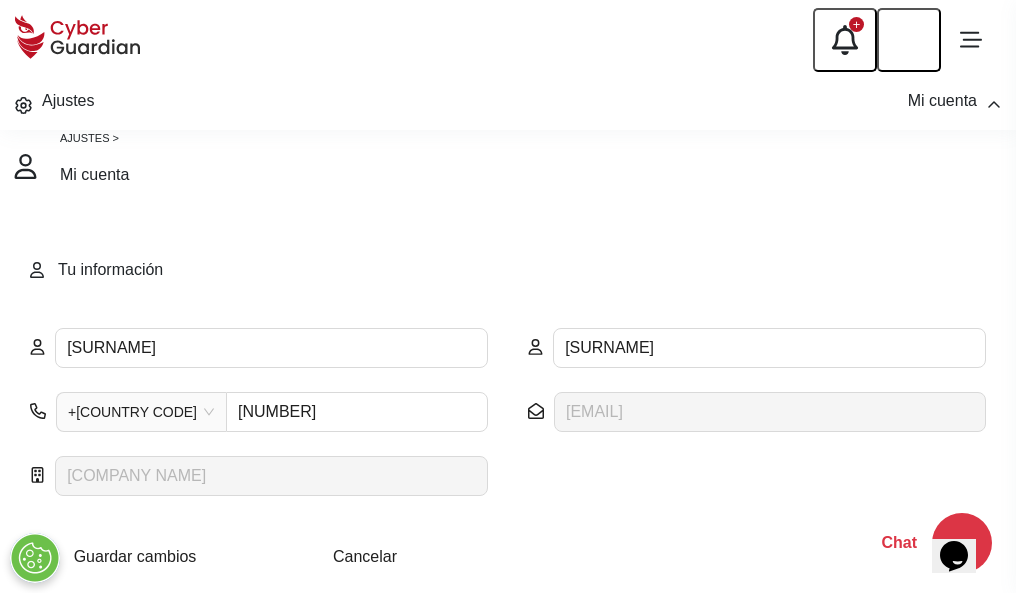 click on "Cancelar" at bounding box center (365, 556) 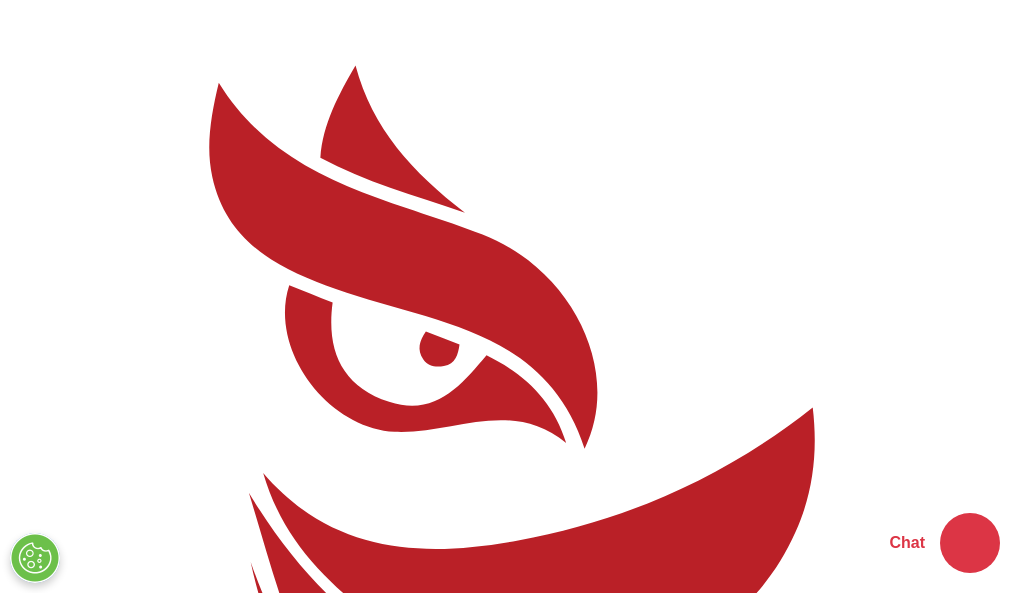 scroll, scrollTop: 0, scrollLeft: 0, axis: both 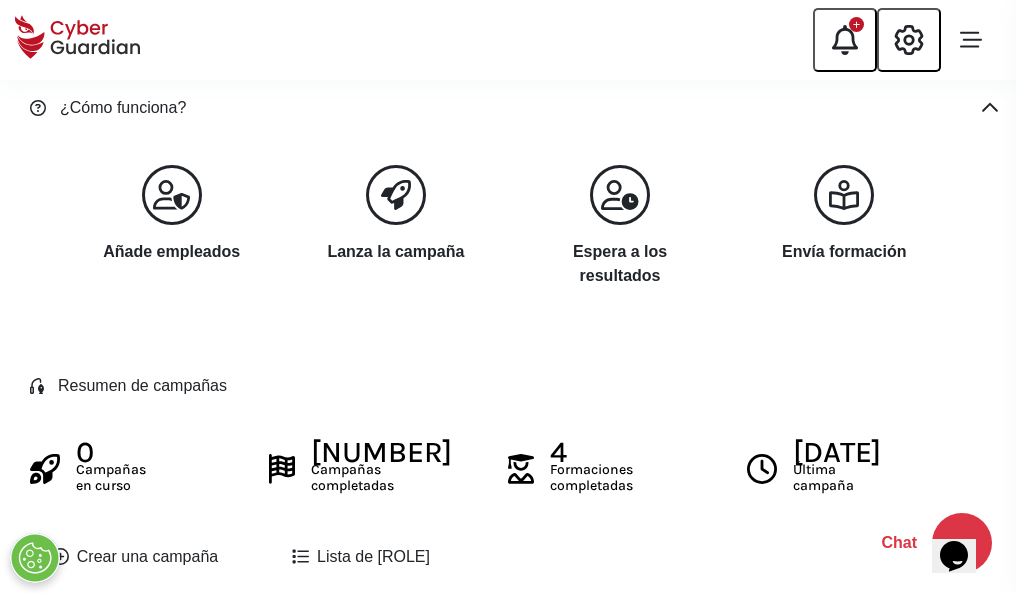 click on "Crear una campaña" at bounding box center (135, 557) 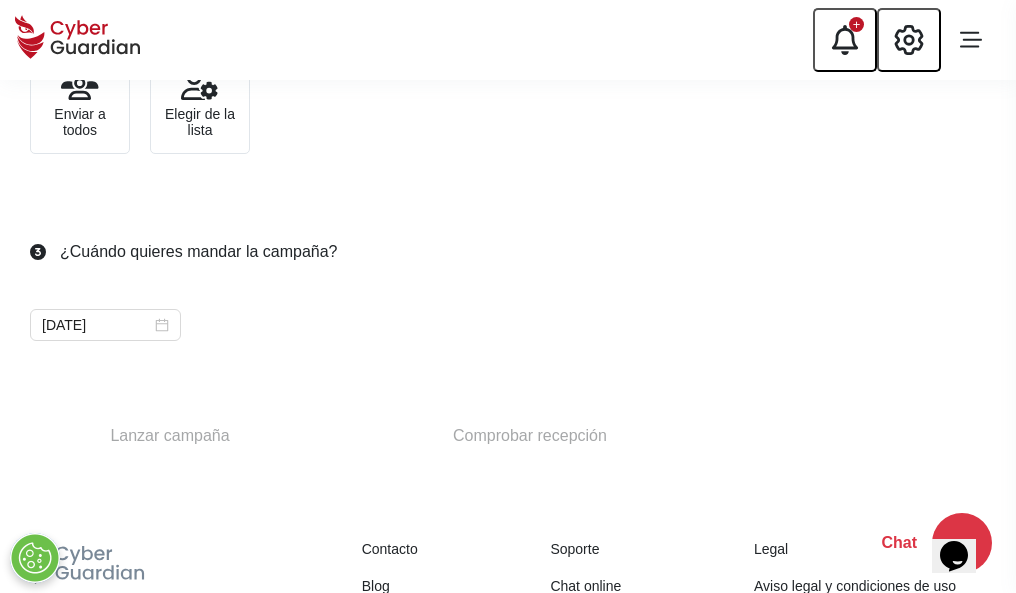 scroll, scrollTop: 732, scrollLeft: 0, axis: vertical 